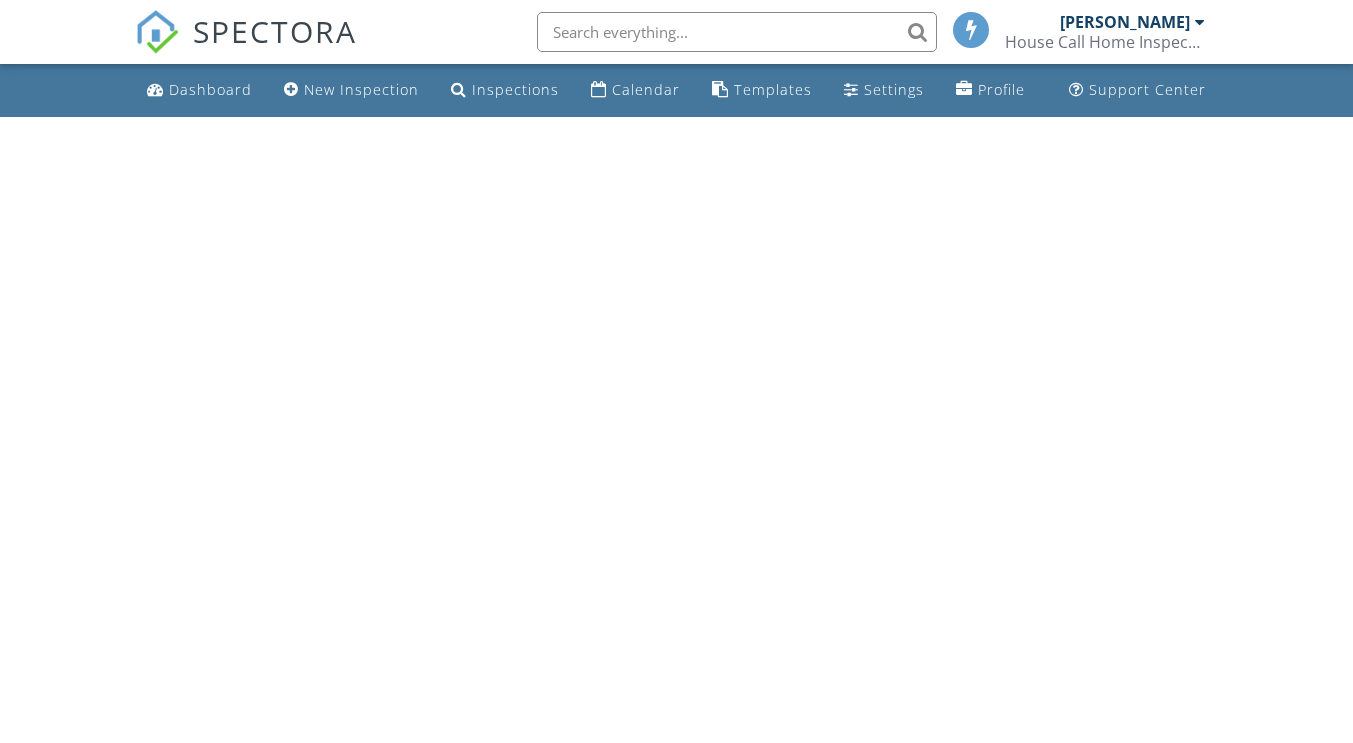 scroll, scrollTop: 0, scrollLeft: 0, axis: both 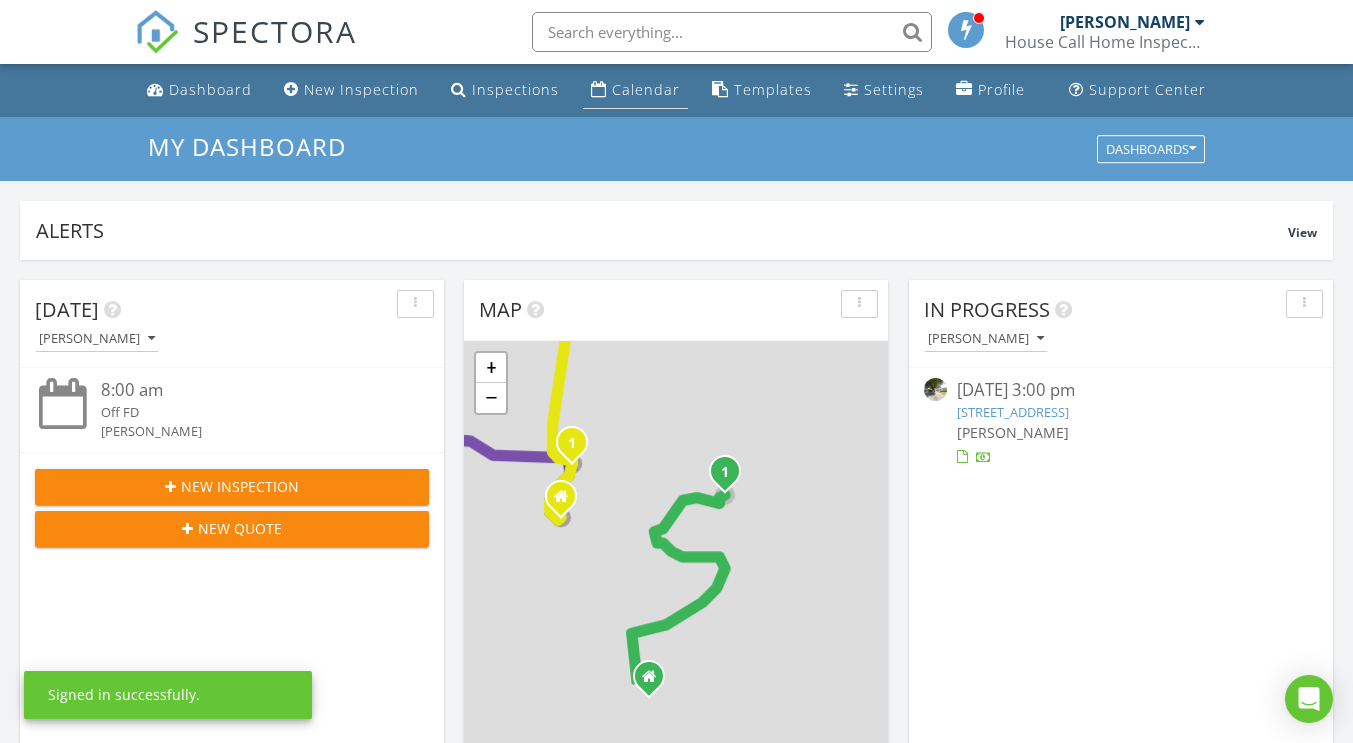 click on "Calendar" at bounding box center (646, 89) 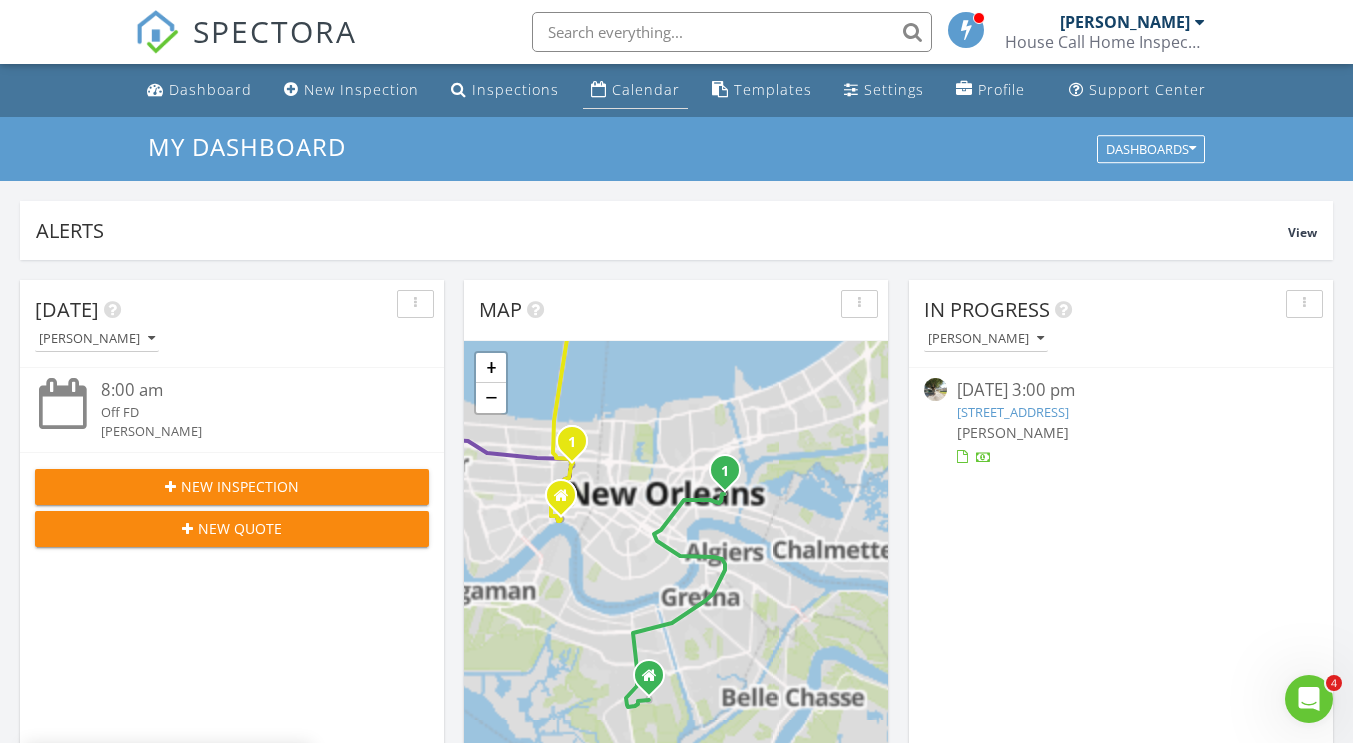 scroll, scrollTop: 0, scrollLeft: 0, axis: both 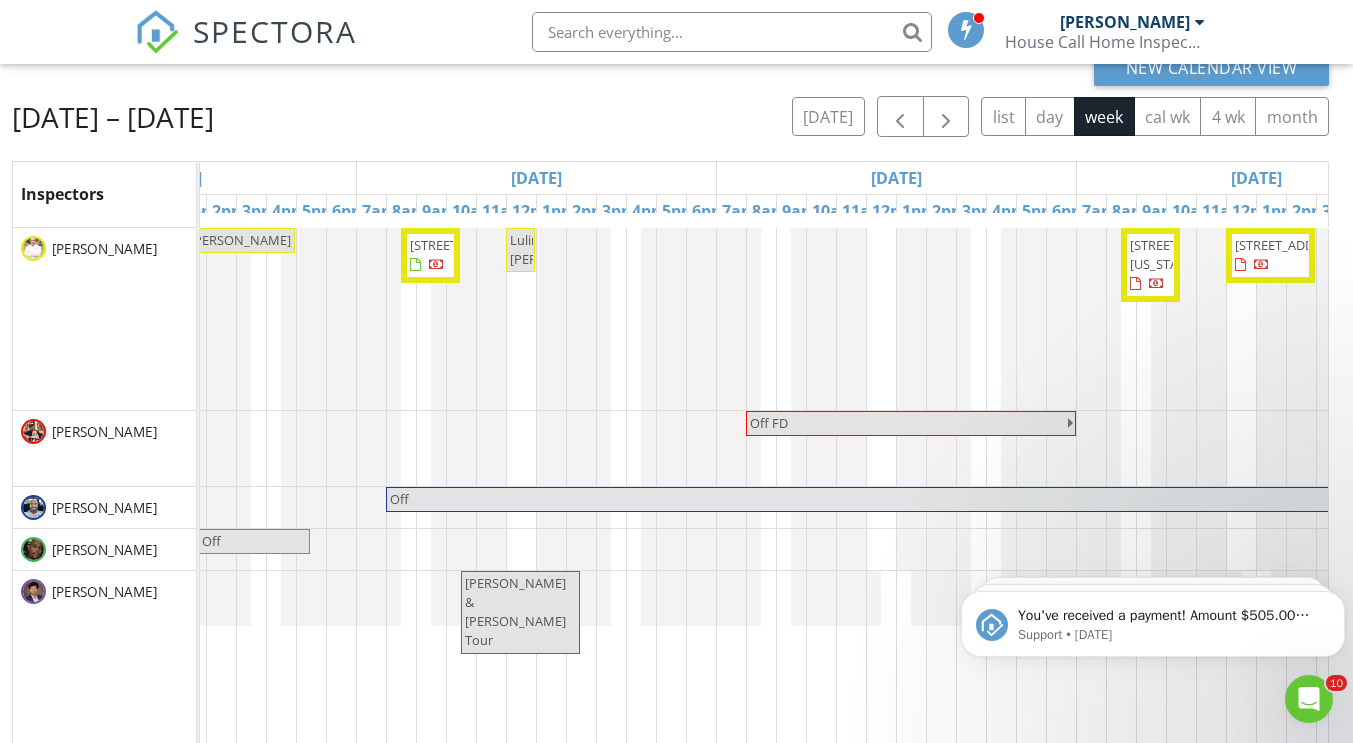 click 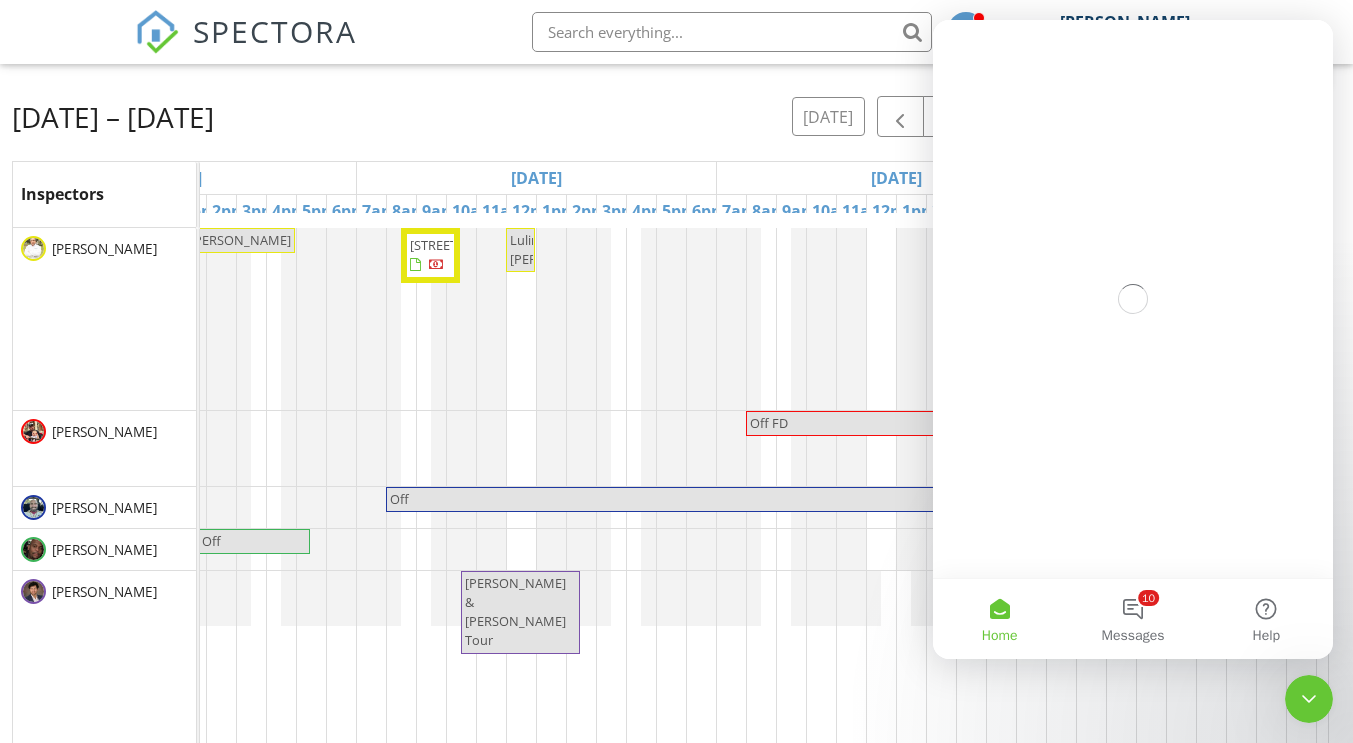 scroll, scrollTop: 0, scrollLeft: 0, axis: both 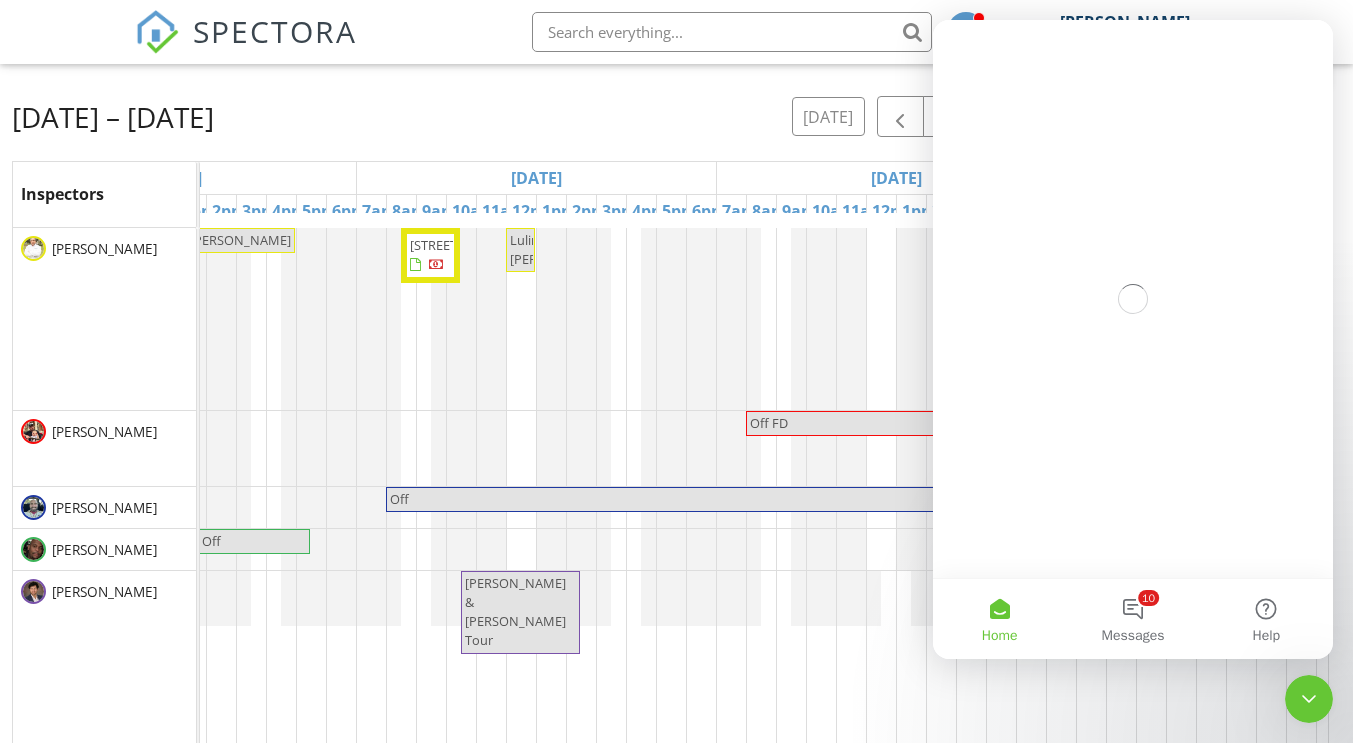 click 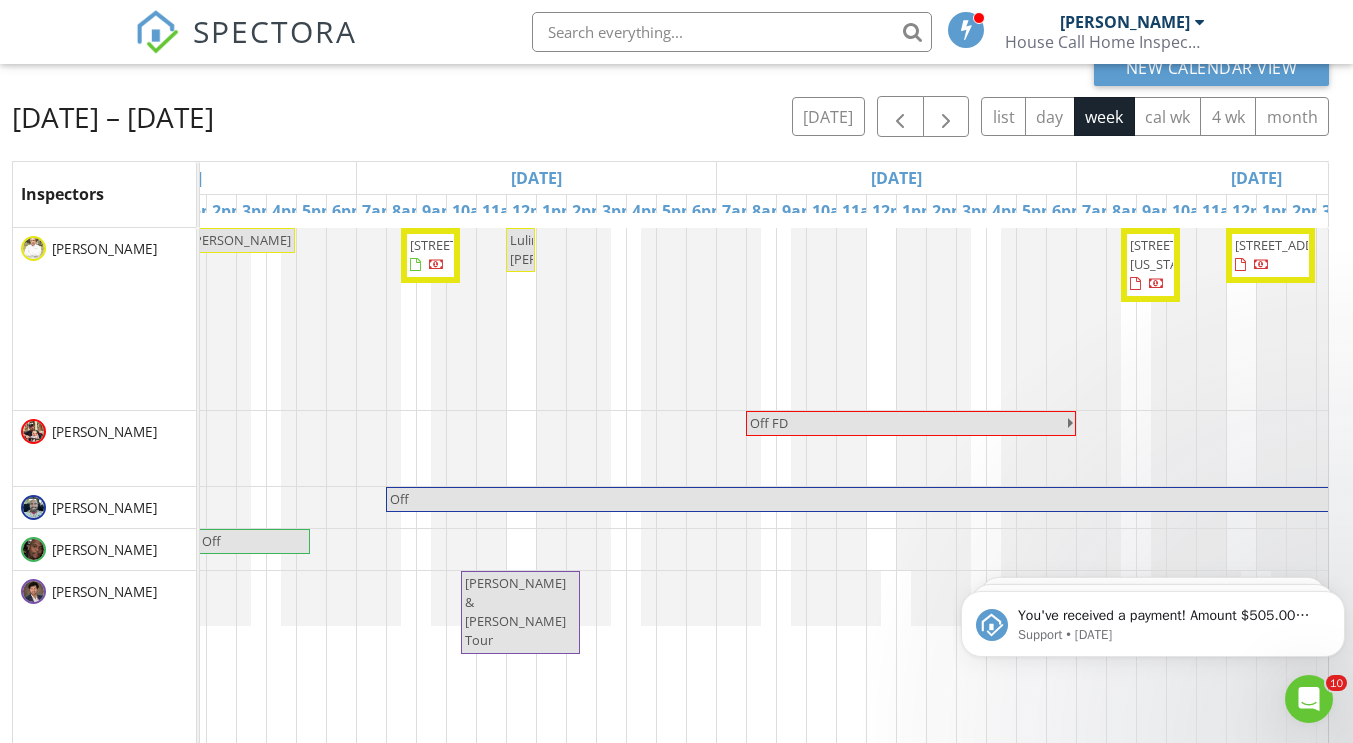 scroll, scrollTop: 0, scrollLeft: 0, axis: both 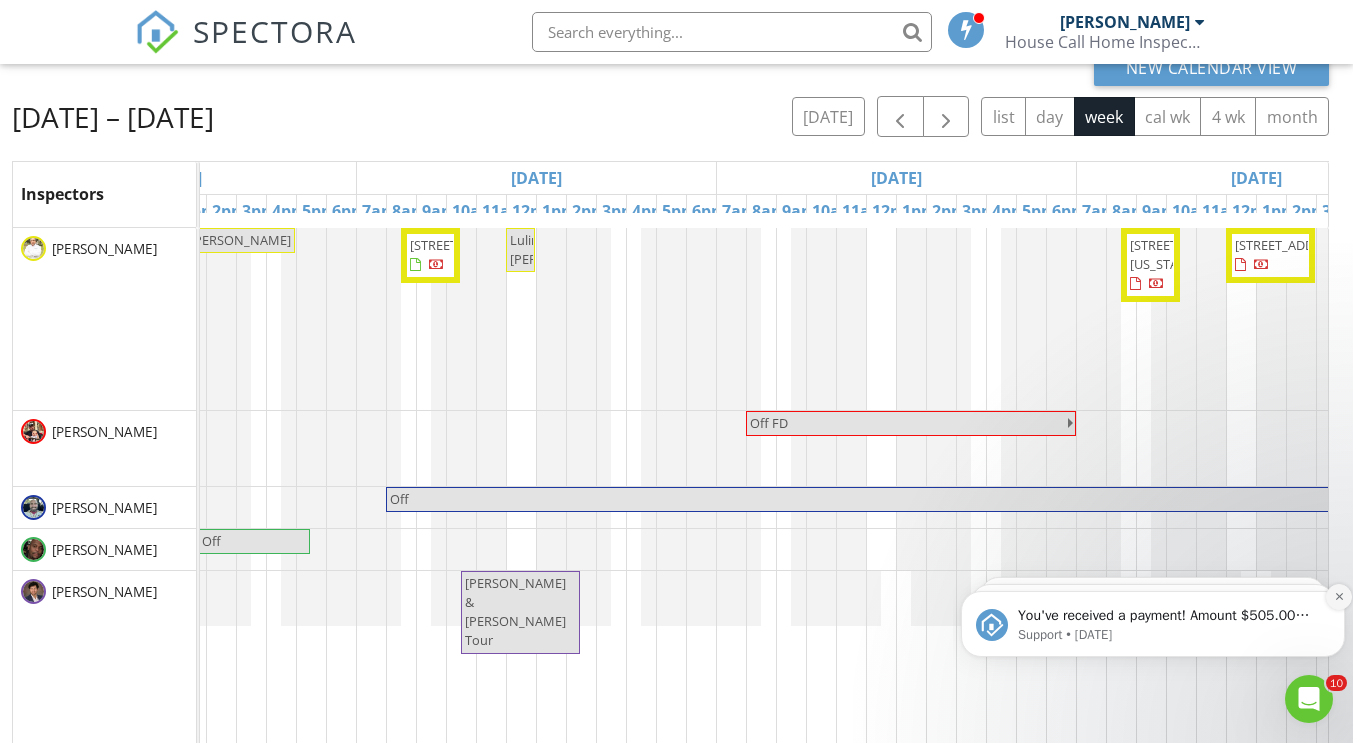click 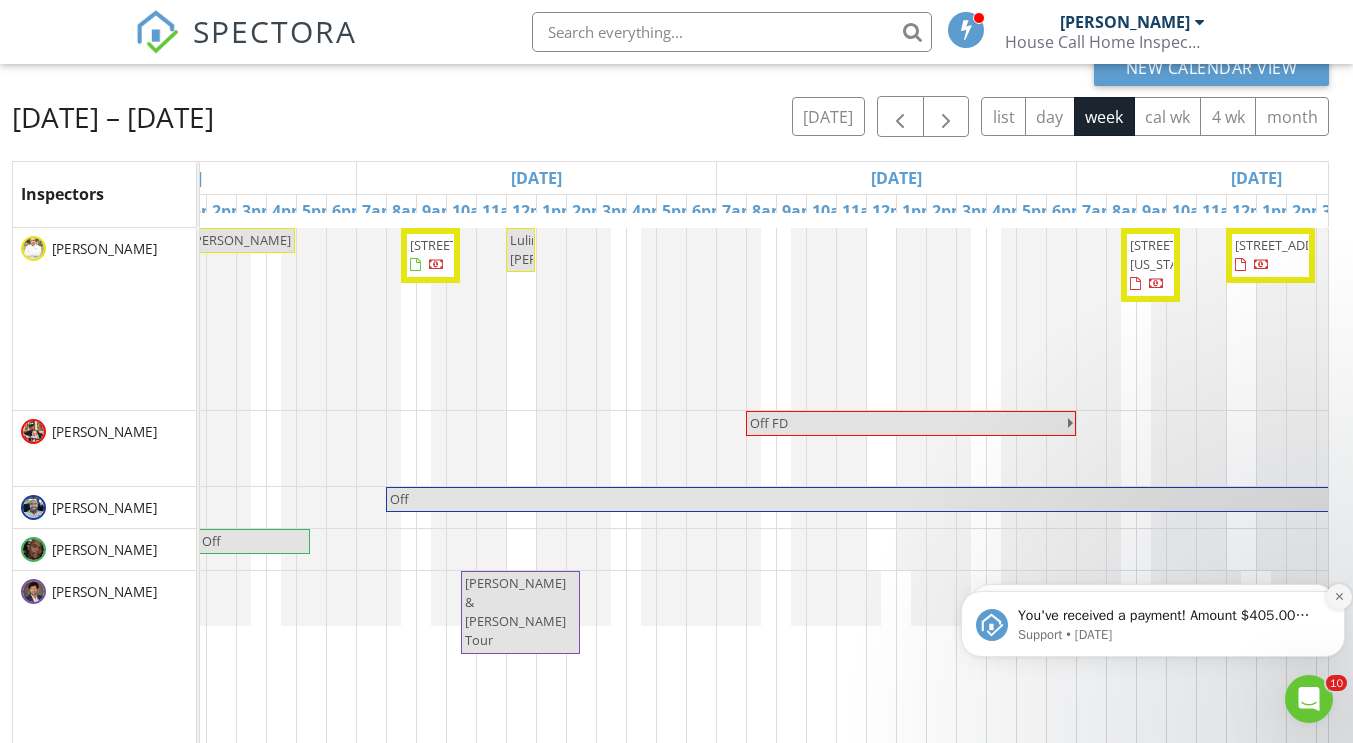 click 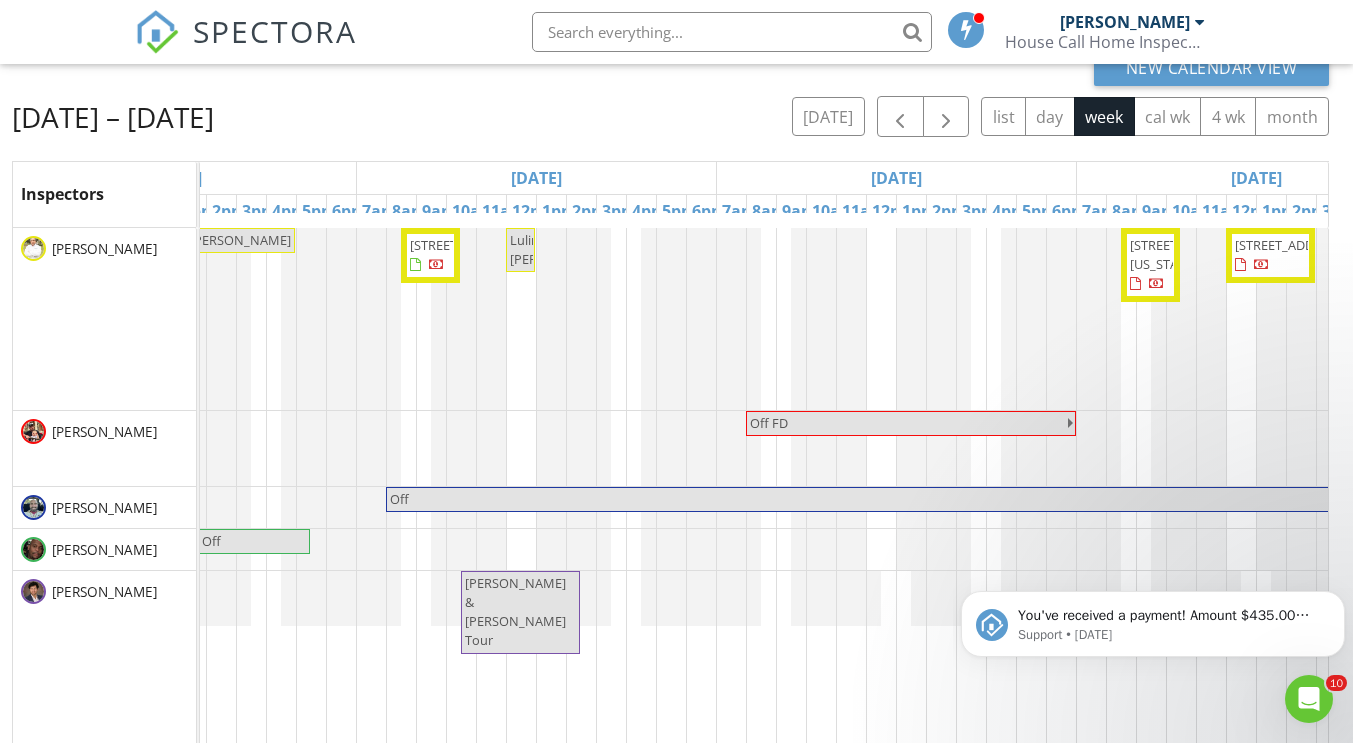 click 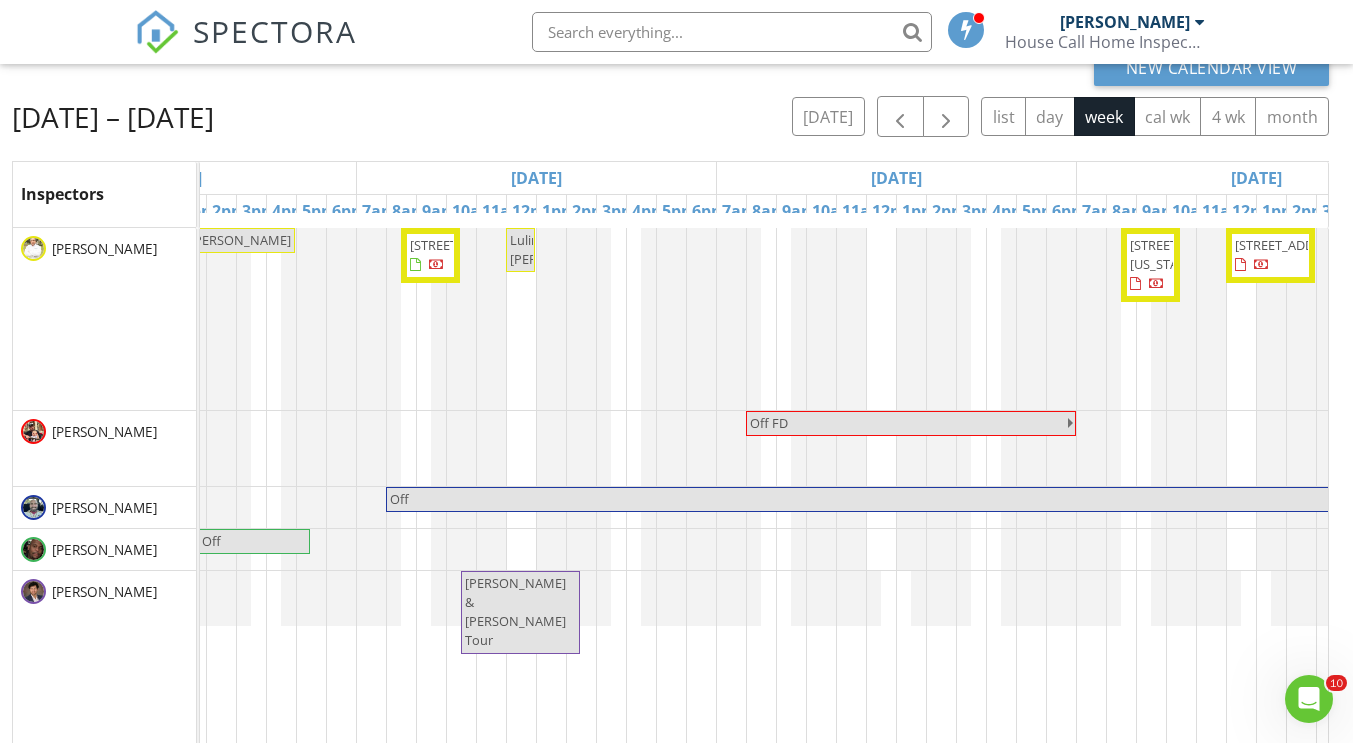 scroll, scrollTop: 0, scrollLeft: 1263, axis: horizontal 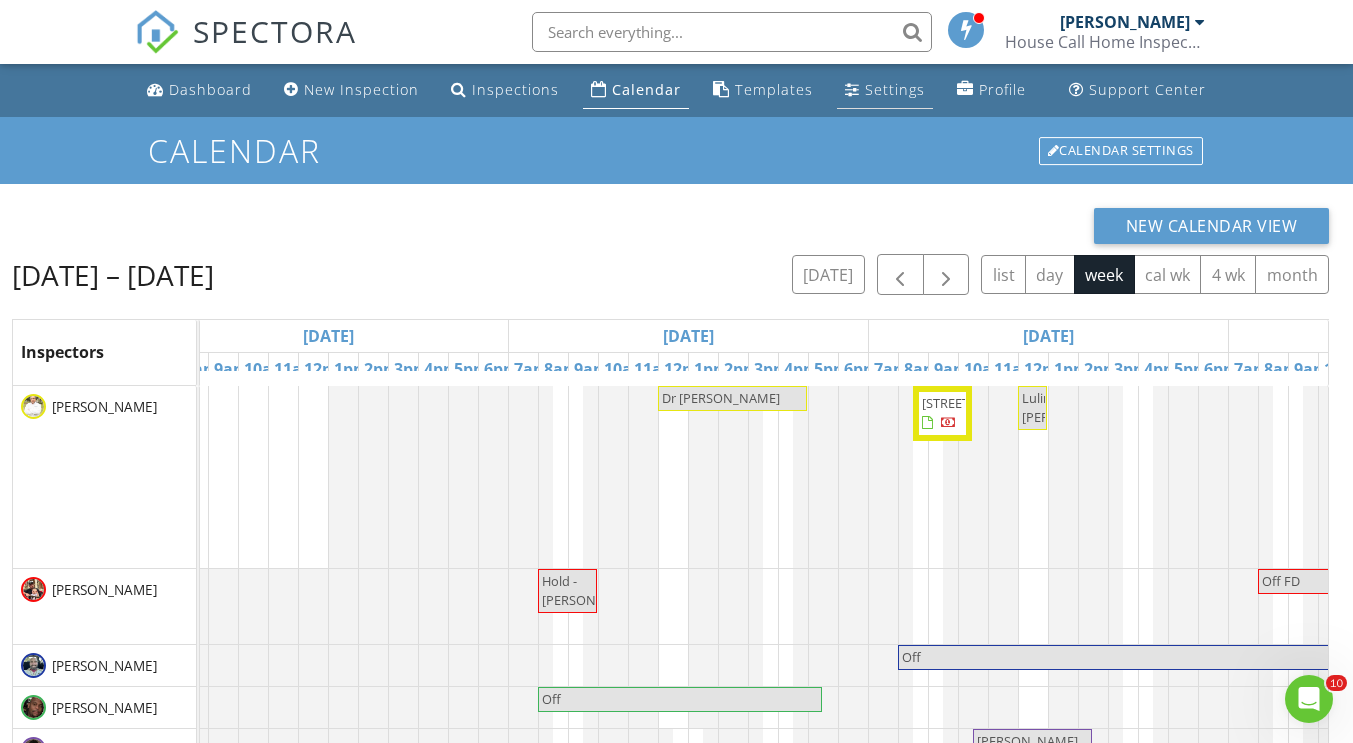 click on "Settings" at bounding box center [895, 89] 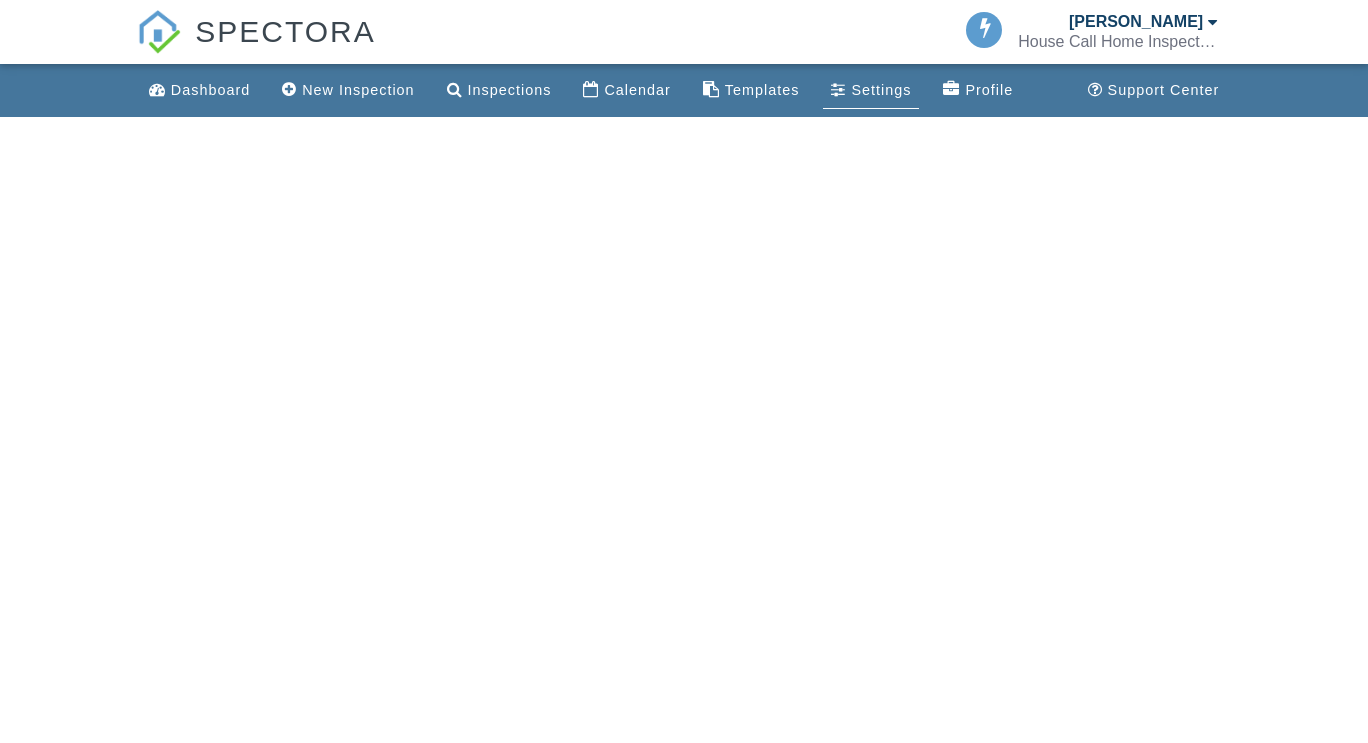 scroll, scrollTop: 0, scrollLeft: 0, axis: both 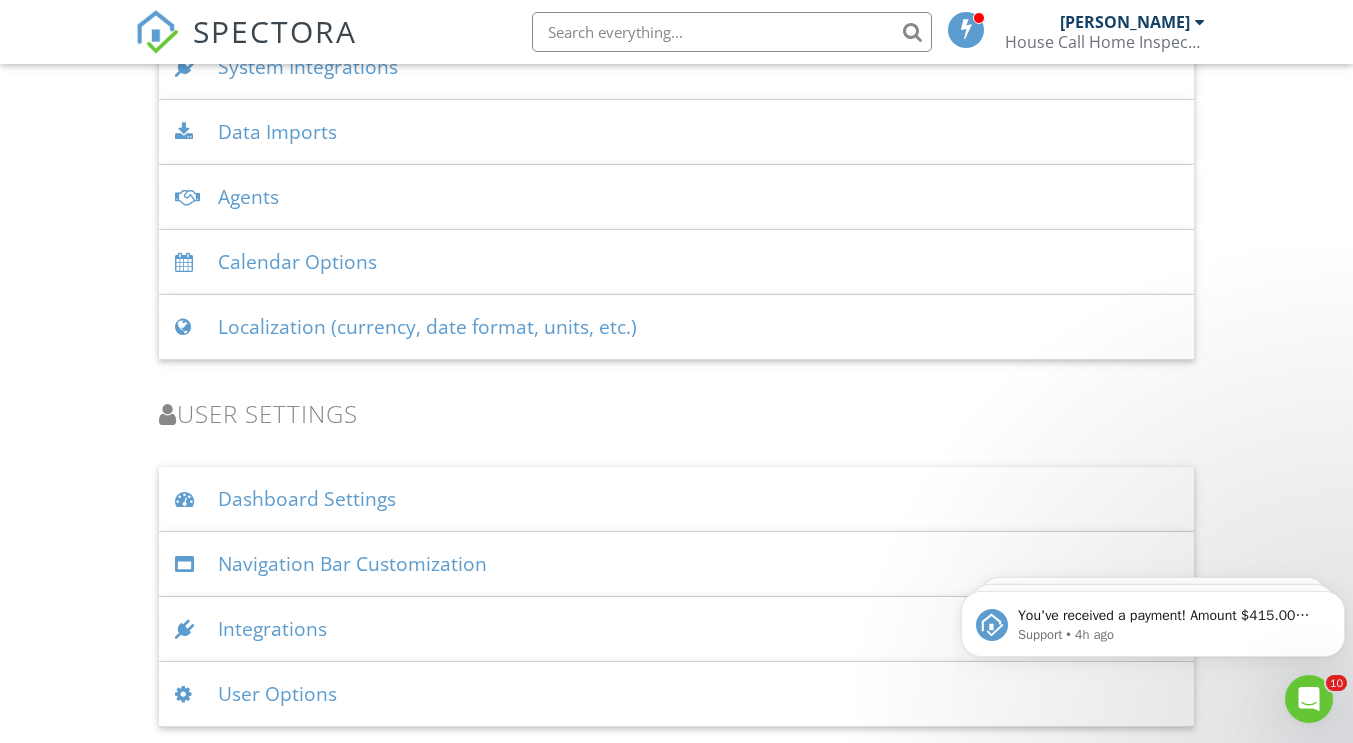 click on "User Options" at bounding box center (676, 694) 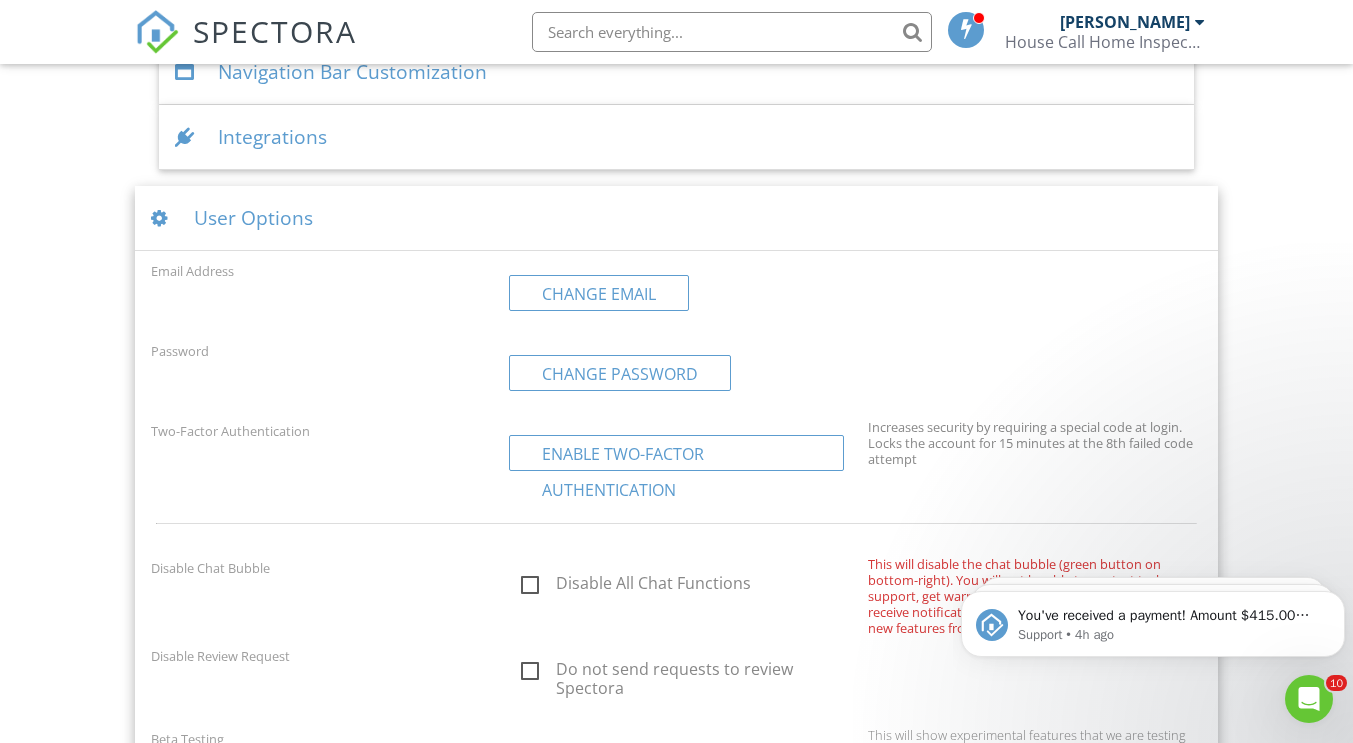 scroll, scrollTop: 2699, scrollLeft: 0, axis: vertical 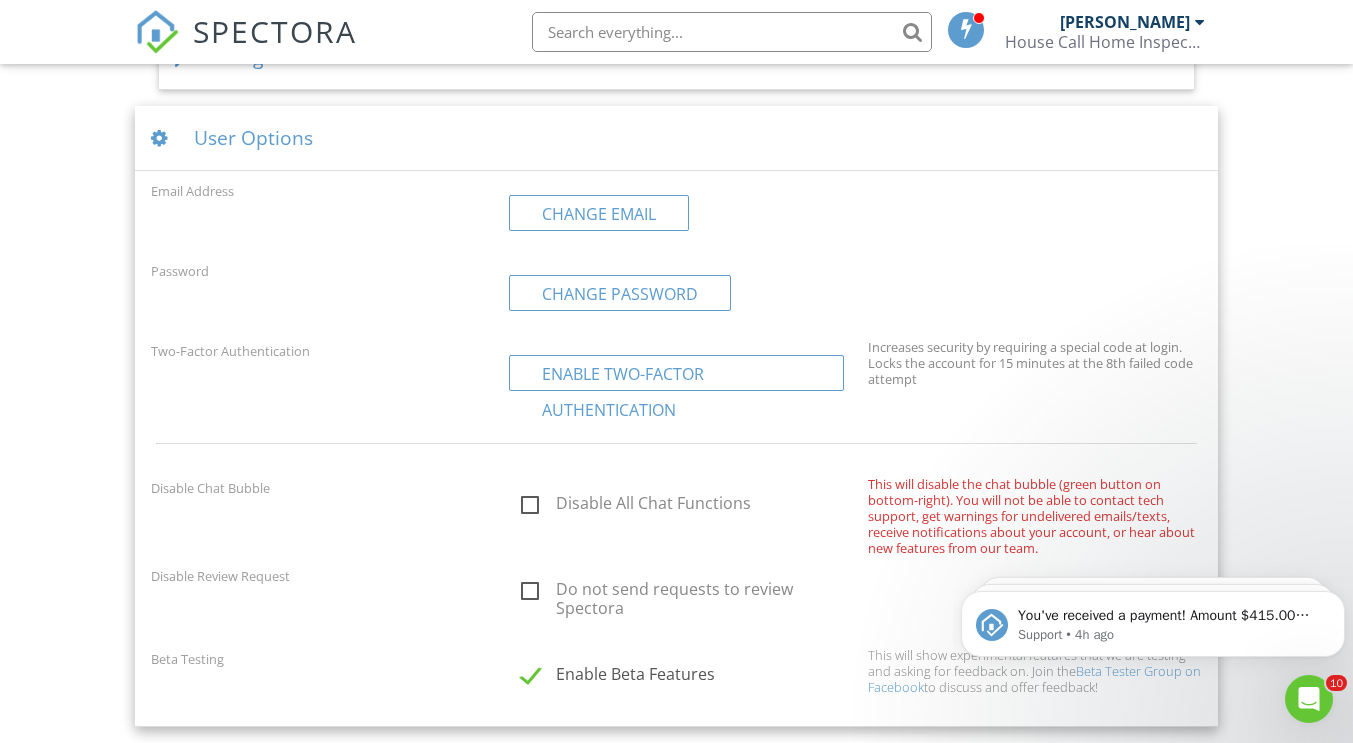 click on "Disable All Chat Functions" at bounding box center [688, 506] 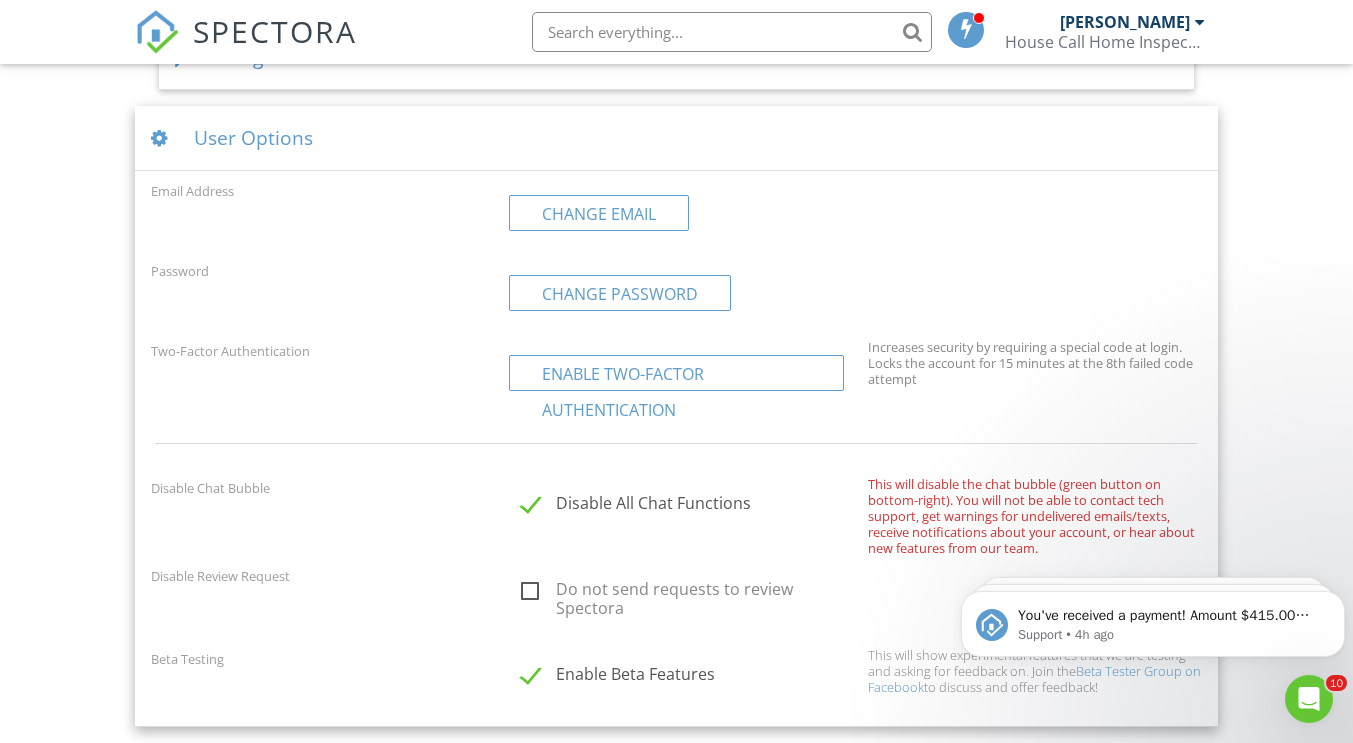 click on "SPECTORA" at bounding box center (275, 31) 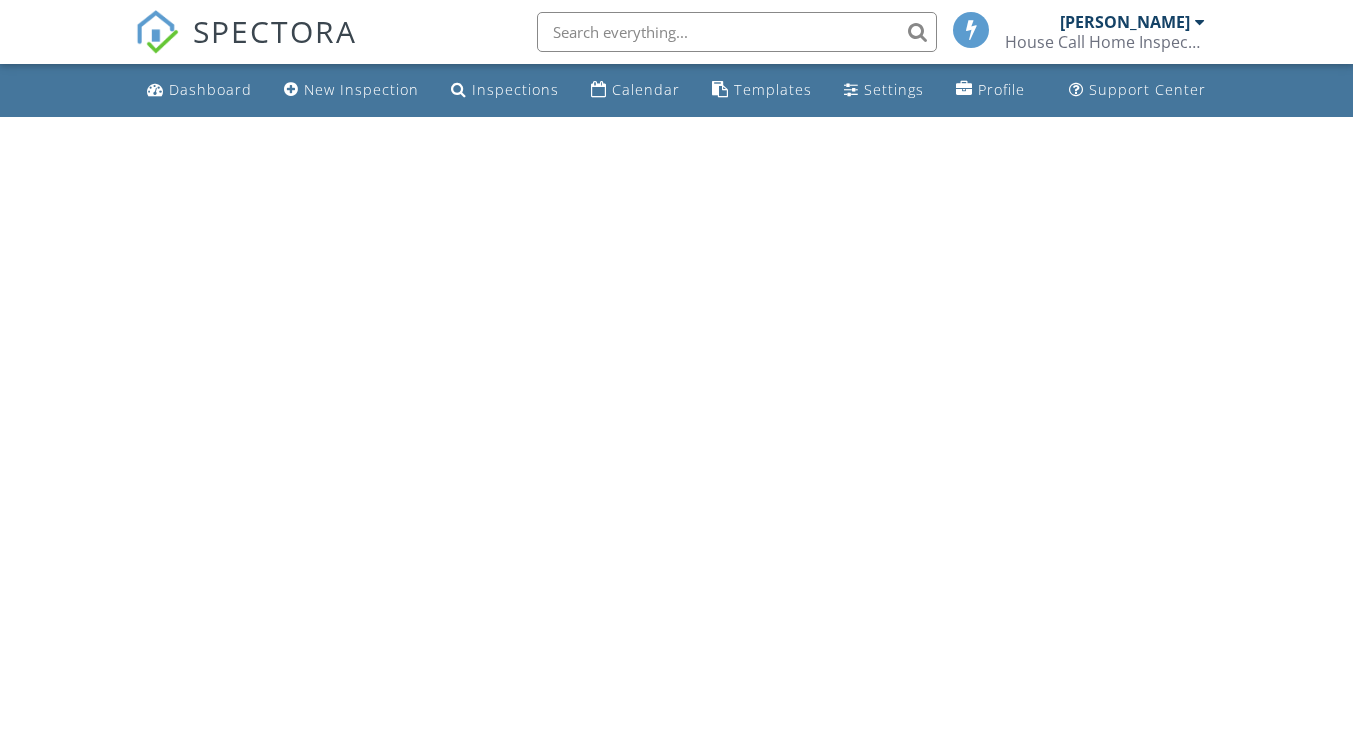 scroll, scrollTop: 0, scrollLeft: 0, axis: both 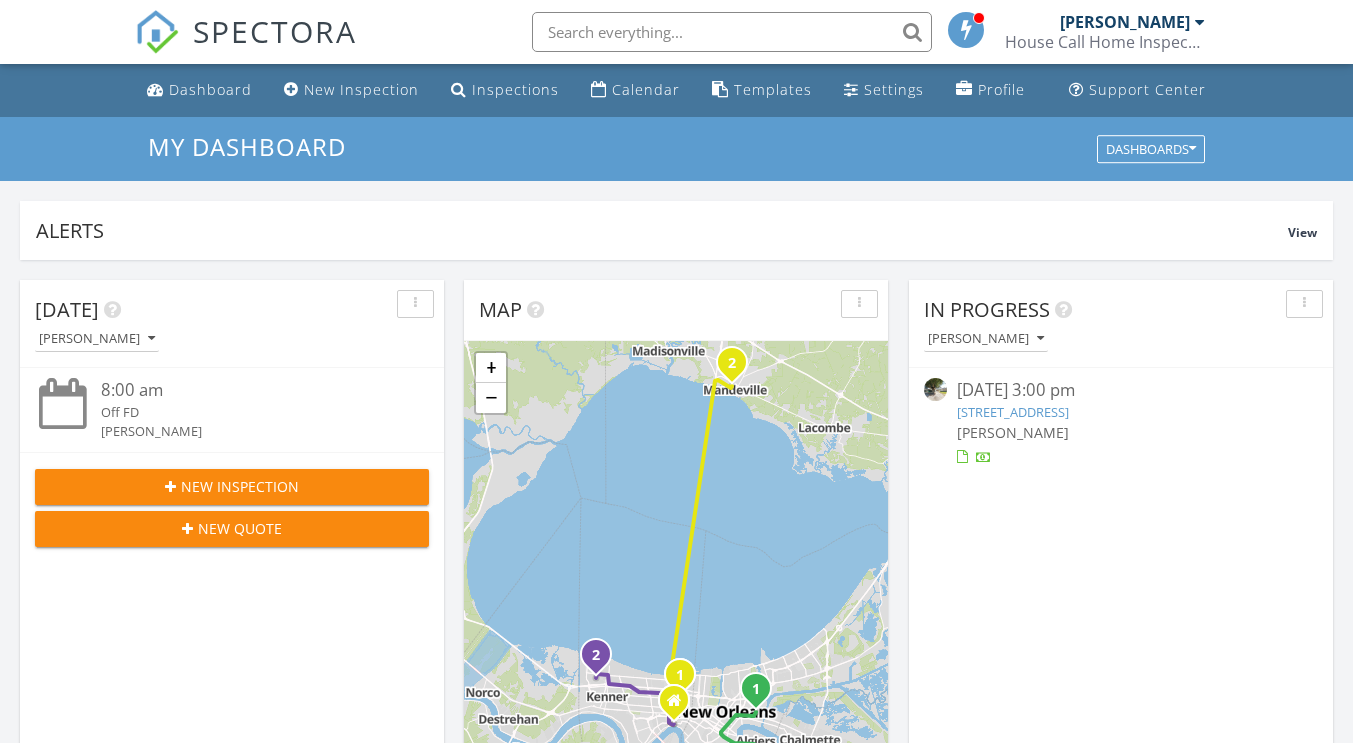 click on "[STREET_ADDRESS]" at bounding box center [1013, 412] 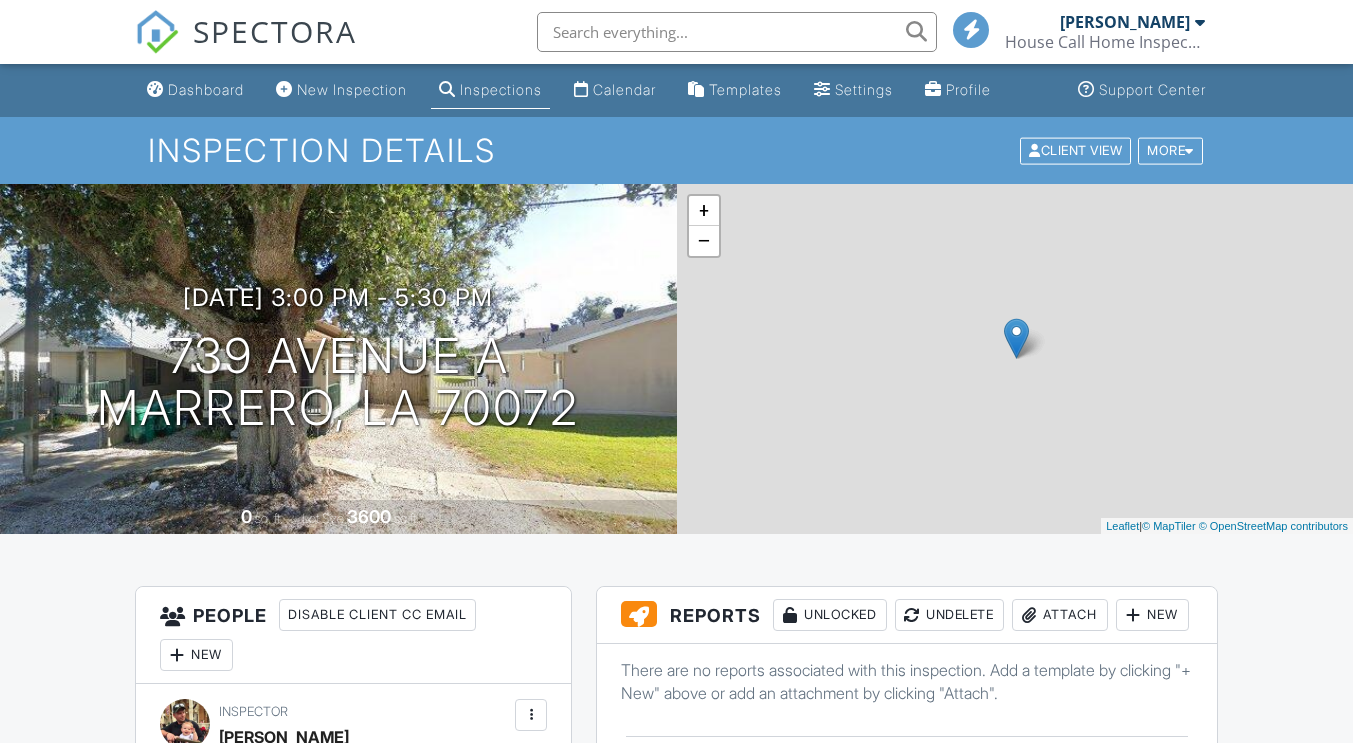 scroll, scrollTop: 233, scrollLeft: 0, axis: vertical 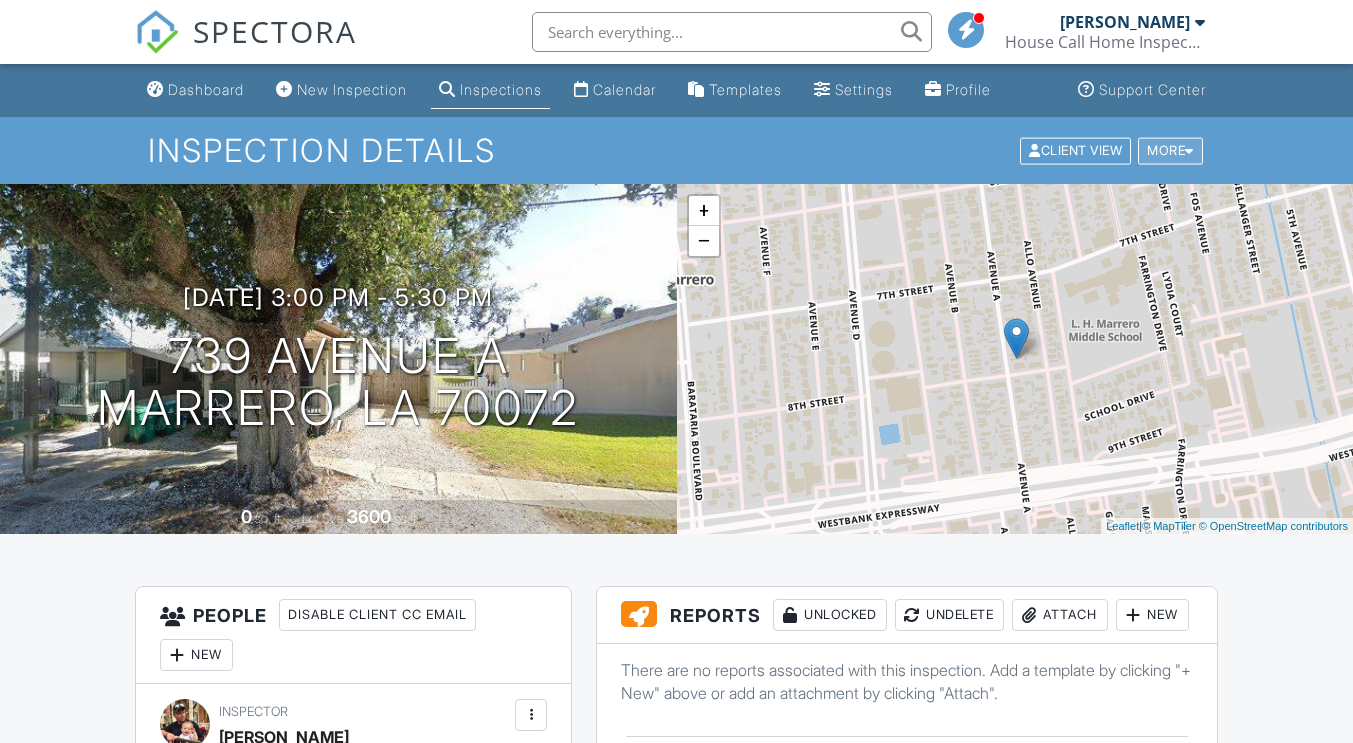 click on "More" at bounding box center [1170, 150] 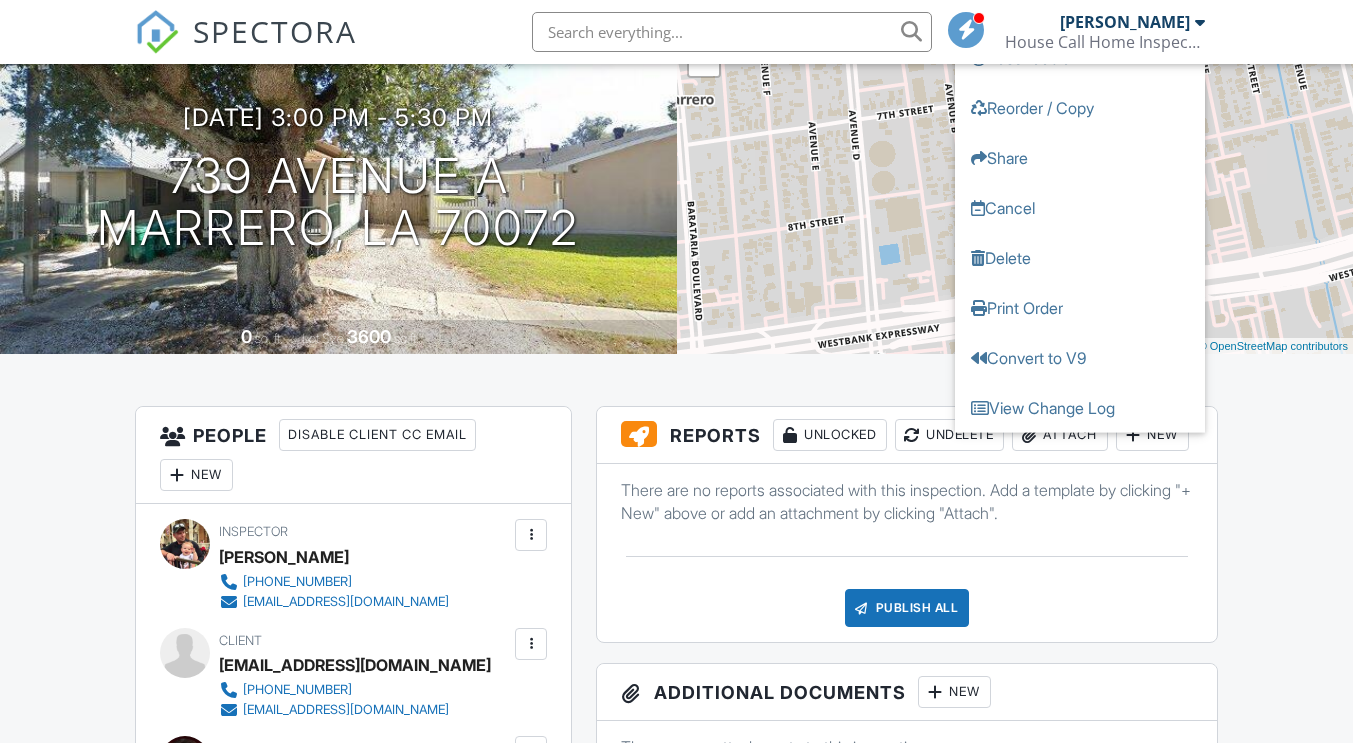 scroll, scrollTop: 197, scrollLeft: 0, axis: vertical 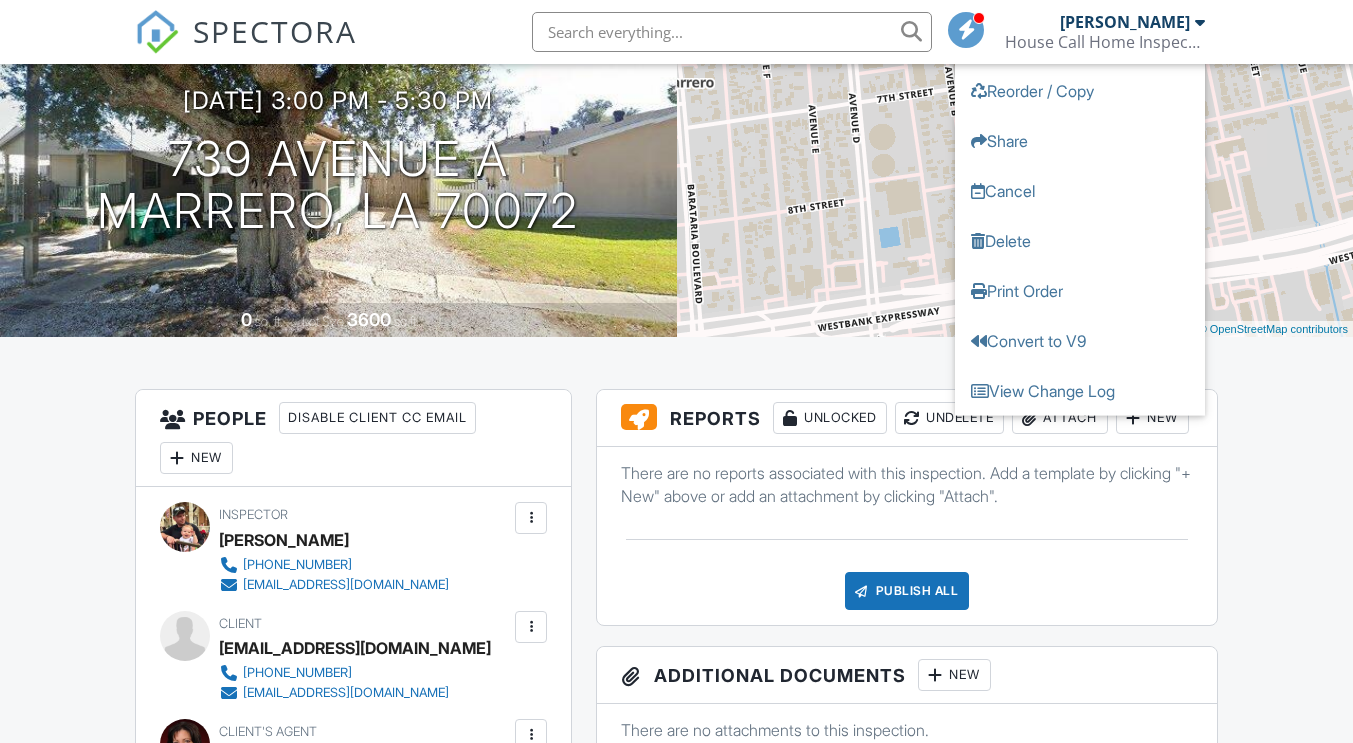 click on "All emails and texts are disabled for this inspection!
All emails and texts have been disabled for this inspection. This may have happened due to someone manually disabling them or this inspection being unconfirmed when it was scheduled. To re-enable emails and texts for this inspection, click the button below.
Turn on emails and texts
Turn on and Requeue Notifications
Reports
Unlocked
Undelete
Attach
New
There are no reports associated with this inspection. Add a template by clicking "+ New" above or add an attachment by clicking "Attach".
Publish All
Checking report completion
Additional Documents
New
There are no attachments to this inspection.
Internal
Order ID
9053
Referral source
Is this property occu...
Are the utilities on?
Disable All Notifications
▼ Repeat Client - 10.0% off
Discount code" at bounding box center (676, 1468) 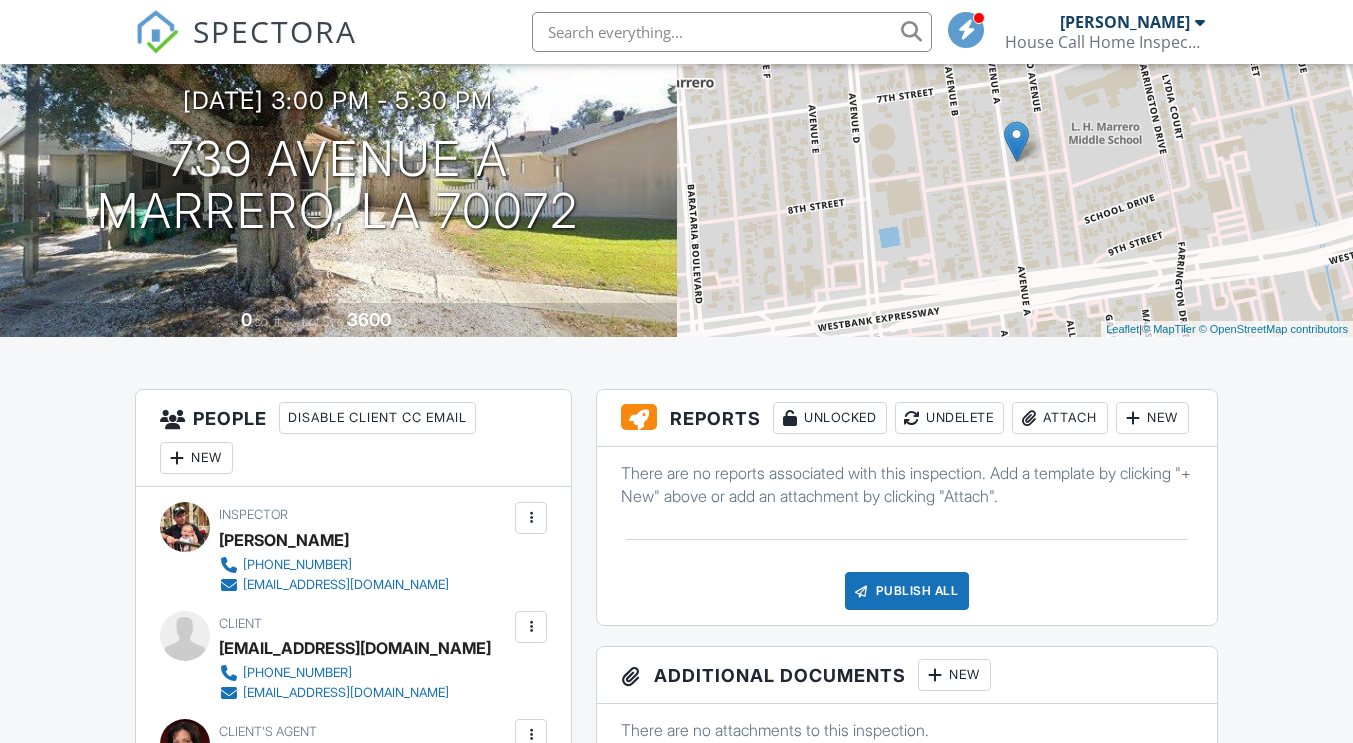 scroll, scrollTop: 0, scrollLeft: 0, axis: both 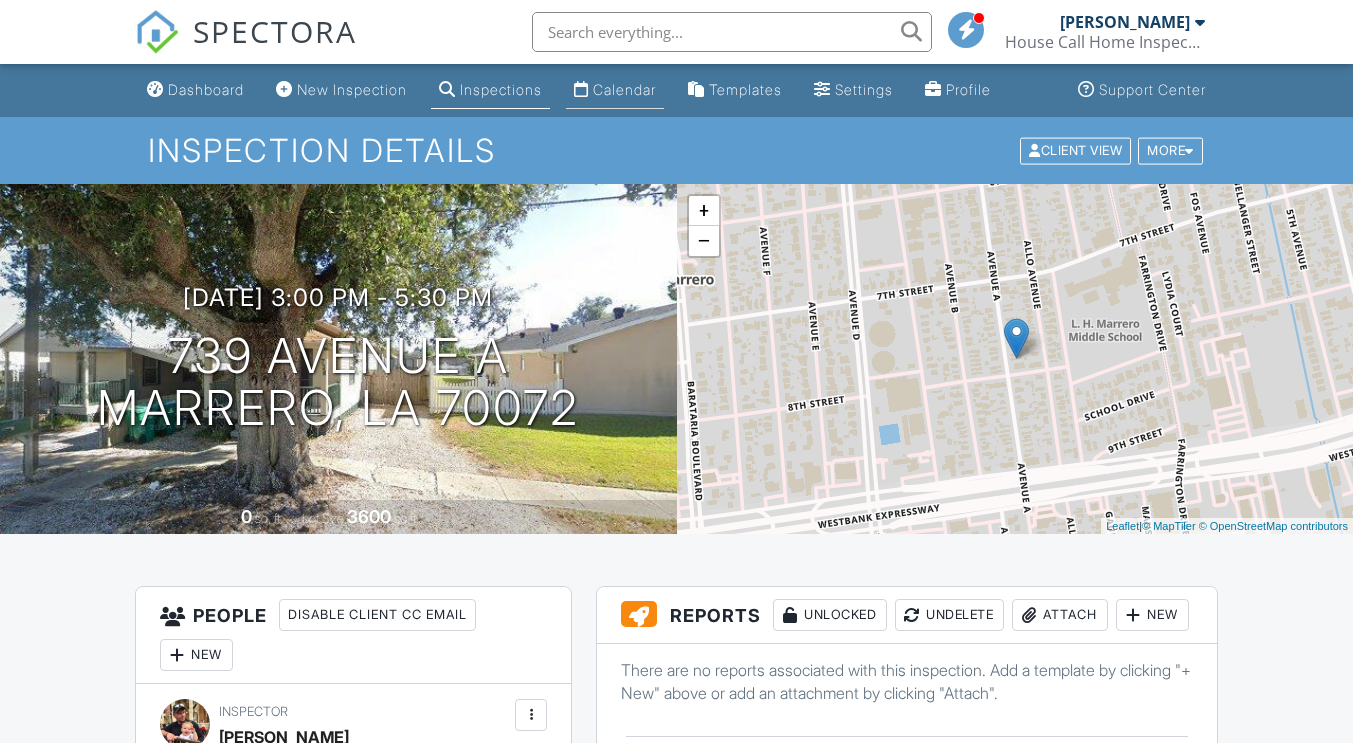 click on "Calendar" at bounding box center (615, 90) 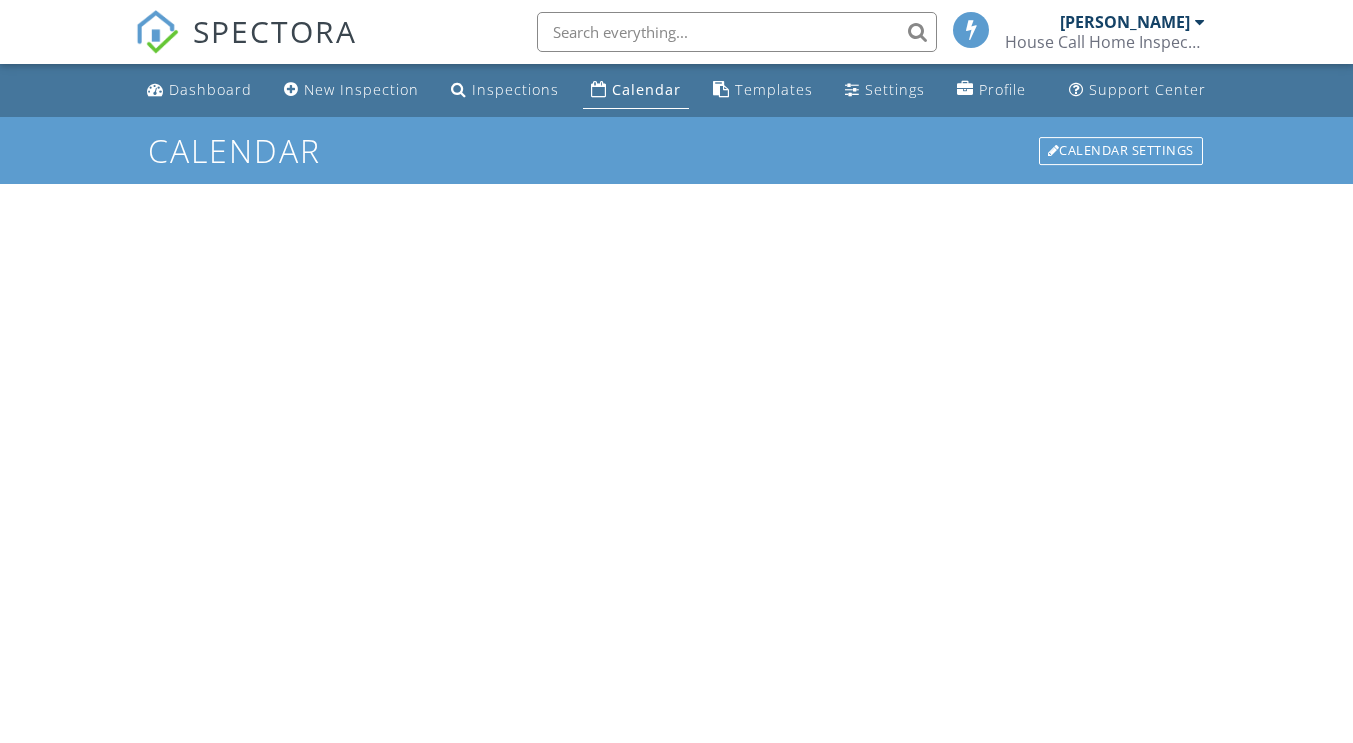 scroll, scrollTop: 0, scrollLeft: 0, axis: both 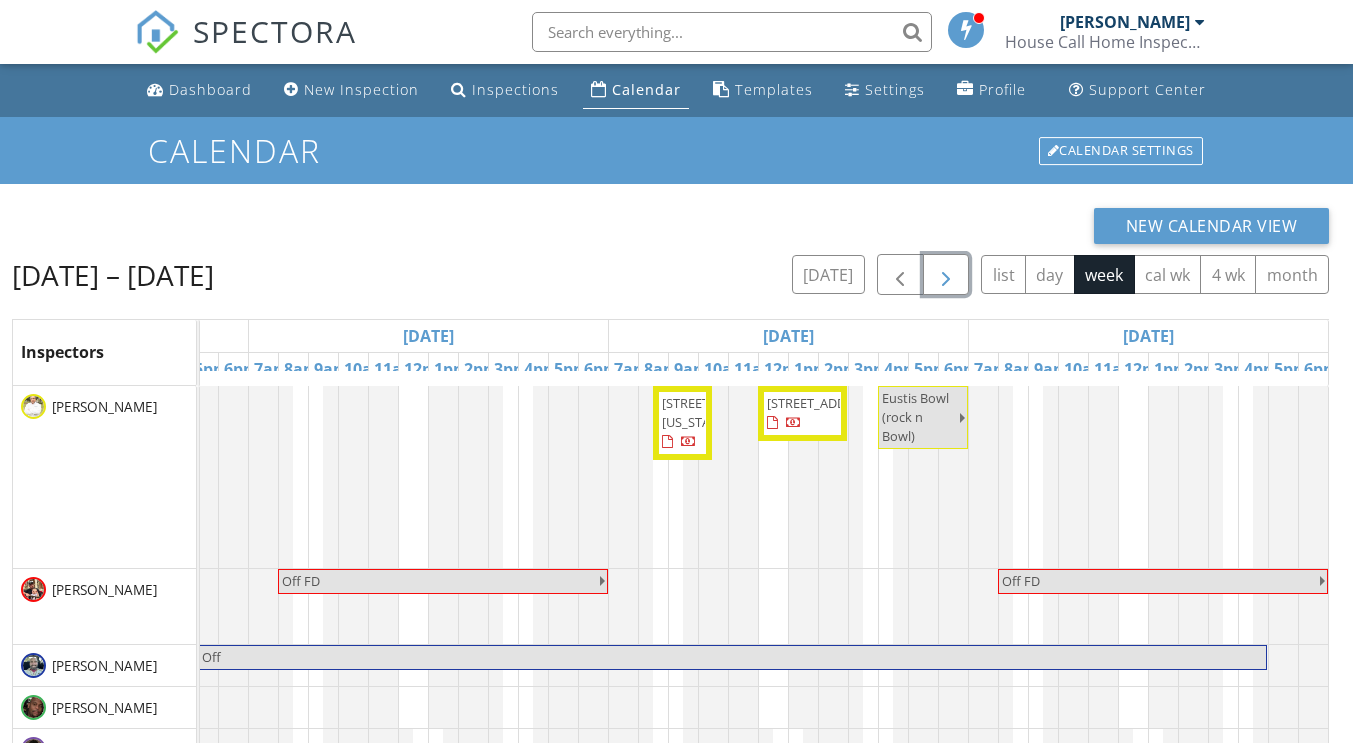 click at bounding box center (946, 275) 